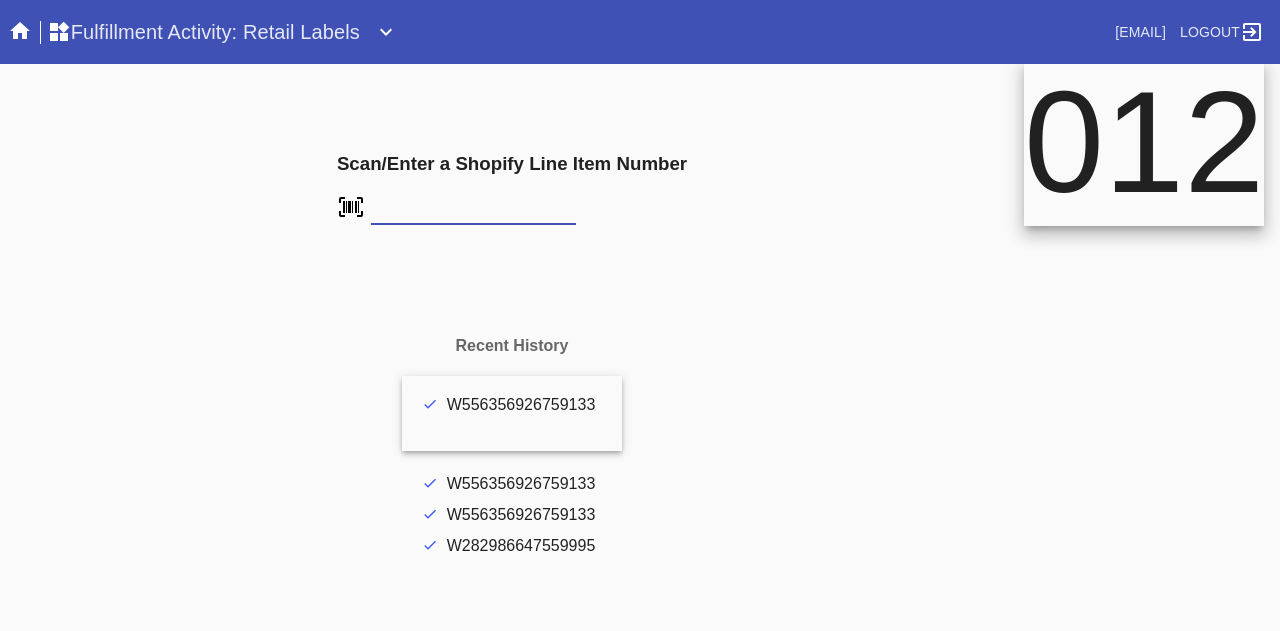 scroll, scrollTop: 0, scrollLeft: 0, axis: both 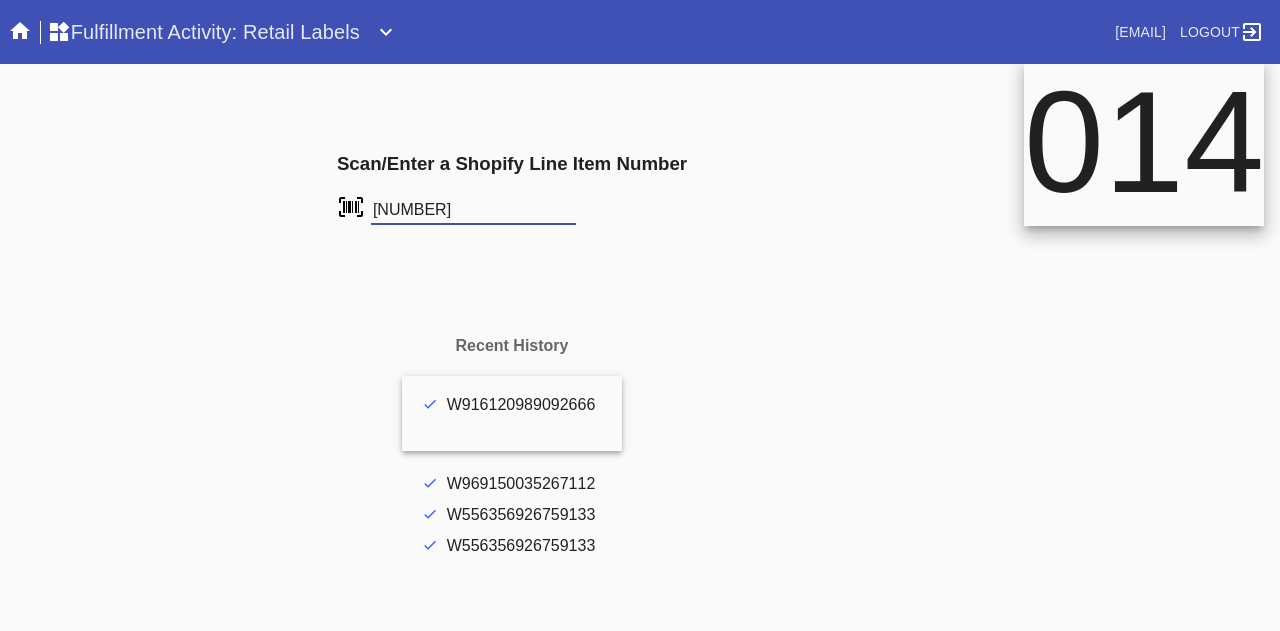 type on "[NUMBER]" 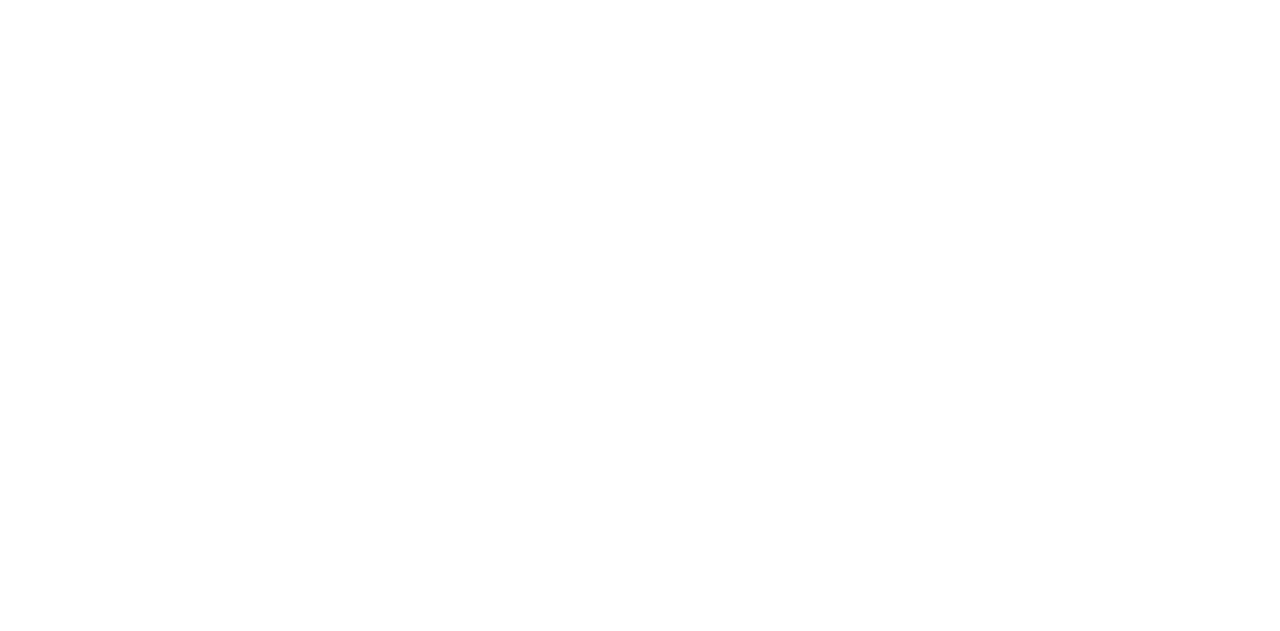 scroll, scrollTop: 0, scrollLeft: 0, axis: both 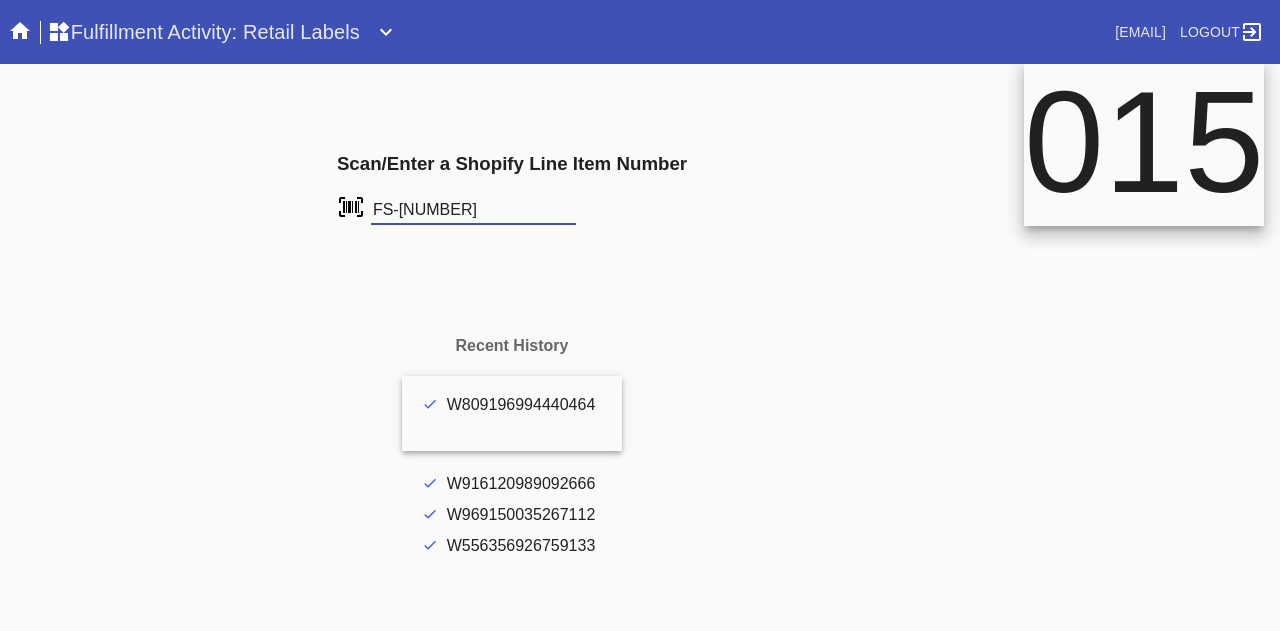 type on "FS-207561897" 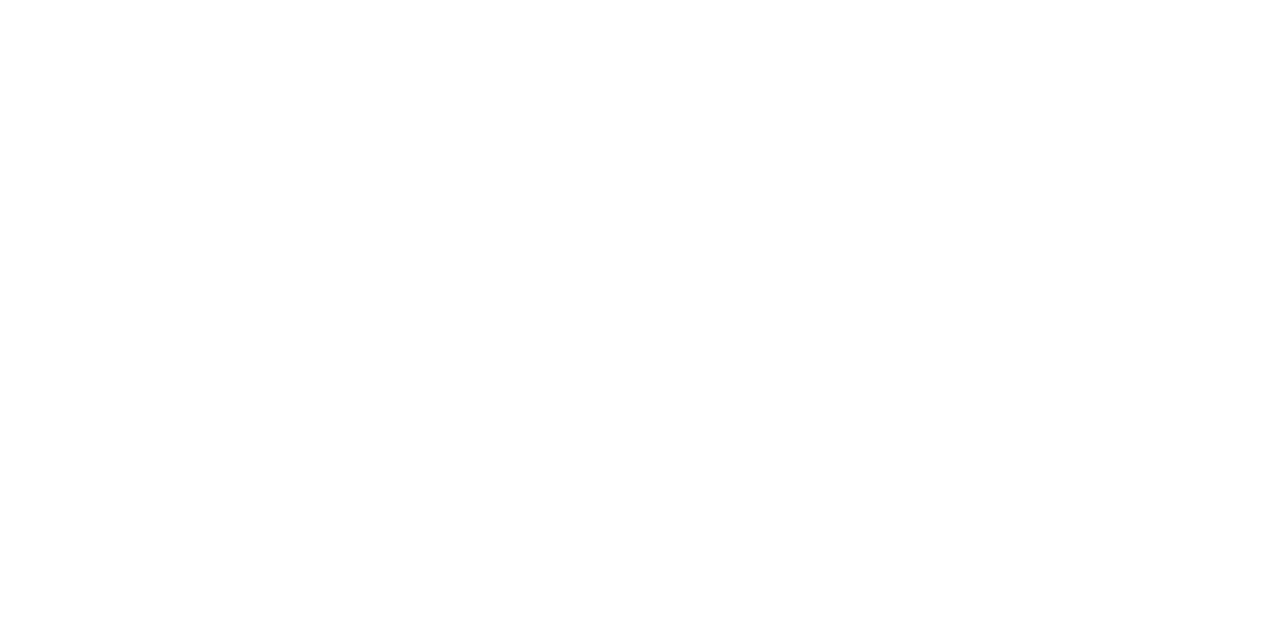 scroll, scrollTop: 0, scrollLeft: 0, axis: both 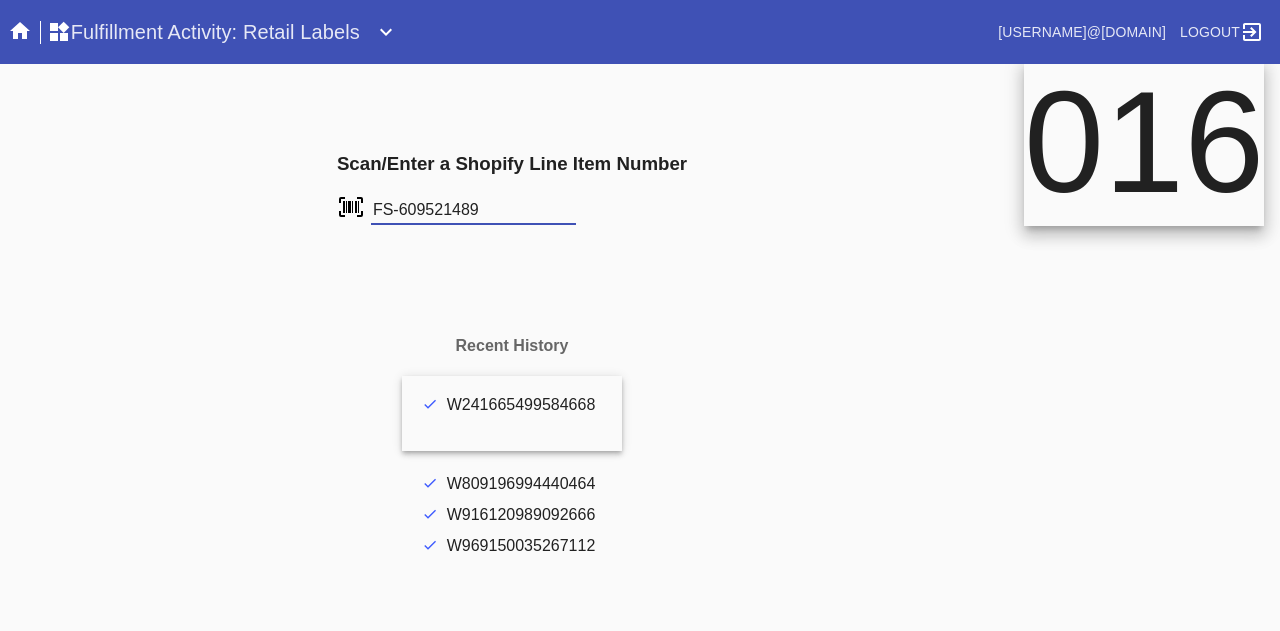 type on "FS-609521489" 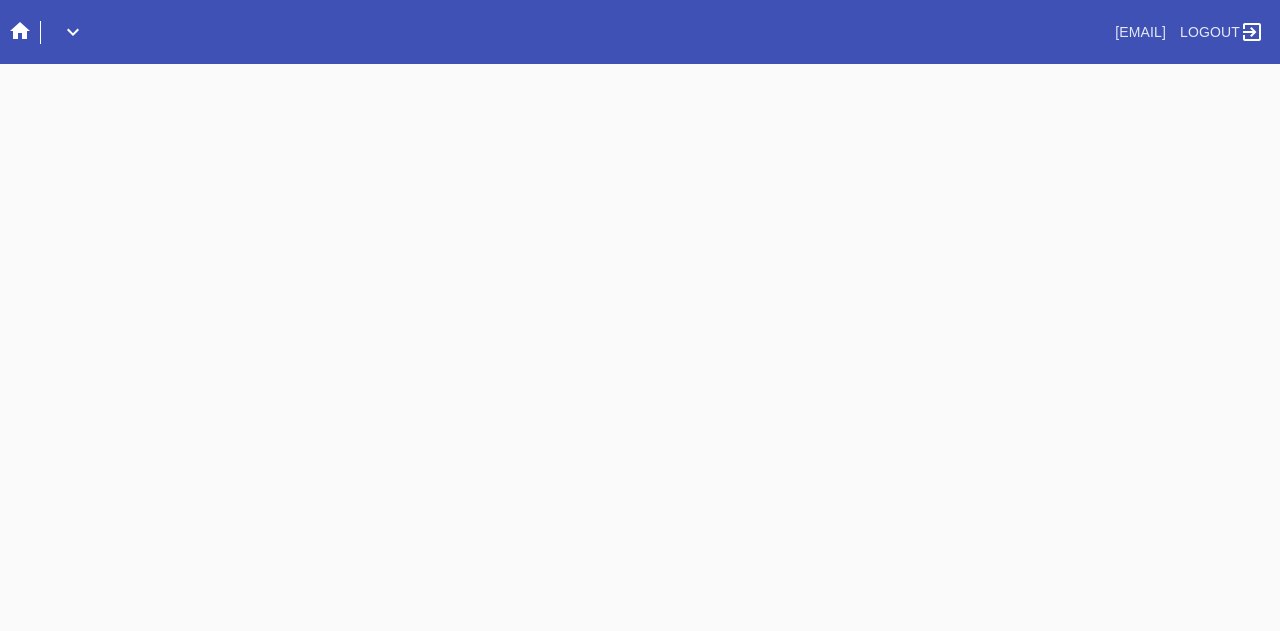 scroll, scrollTop: 0, scrollLeft: 0, axis: both 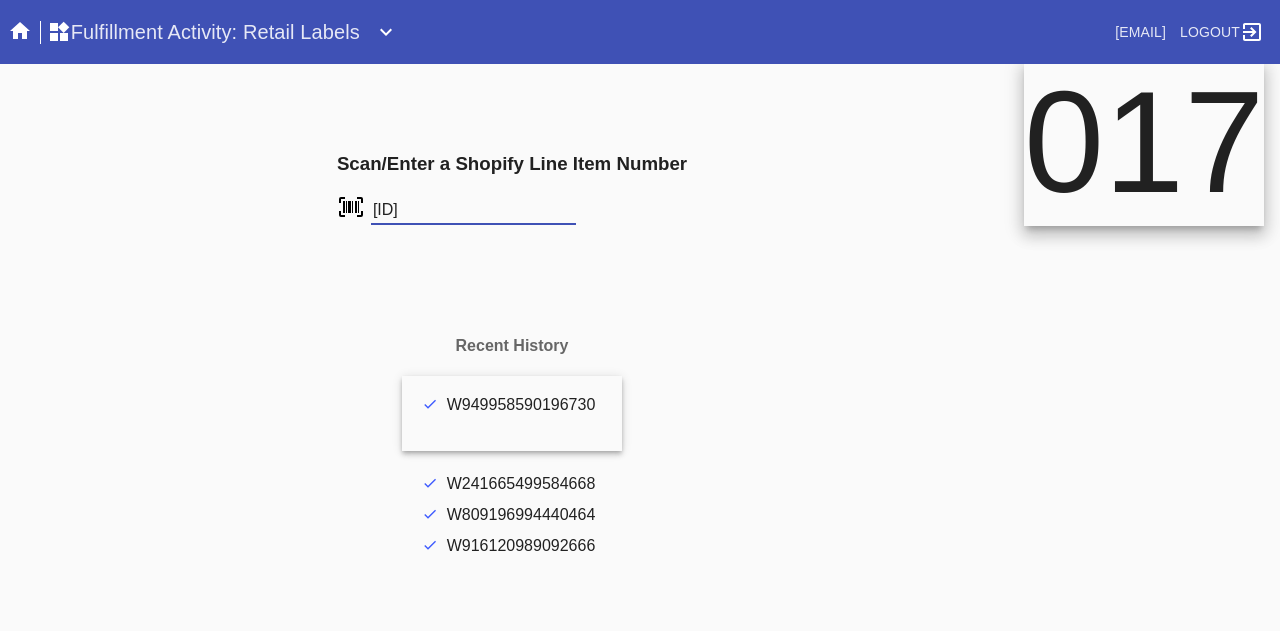 type on "[ID]" 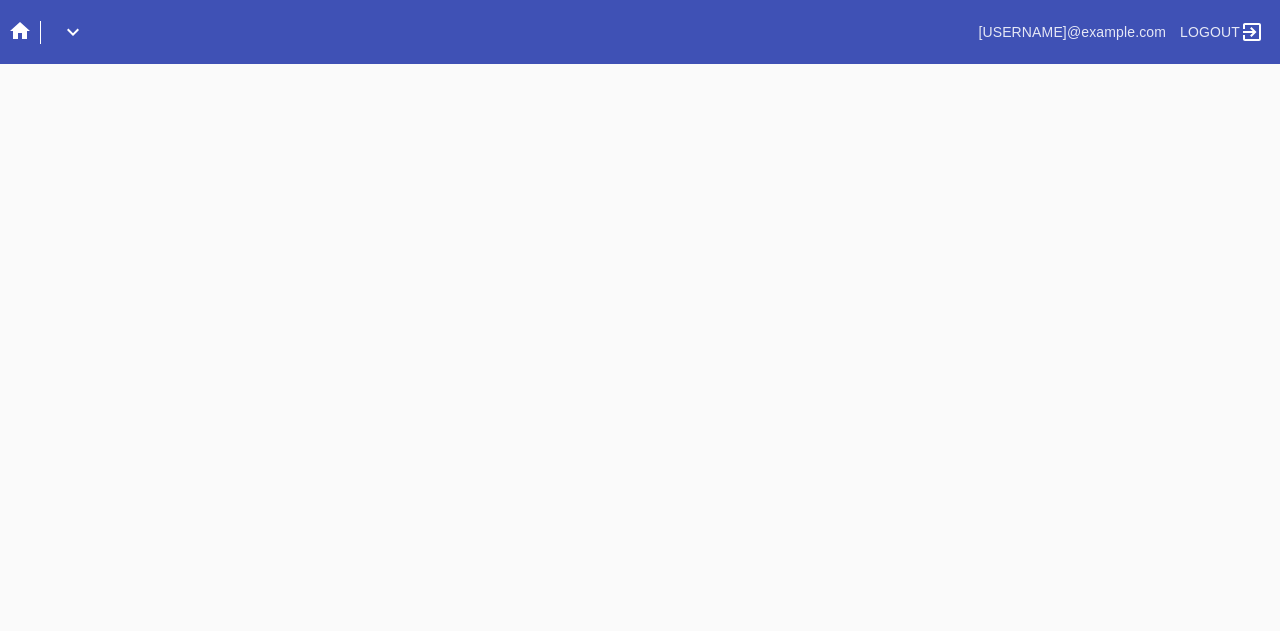 scroll, scrollTop: 0, scrollLeft: 0, axis: both 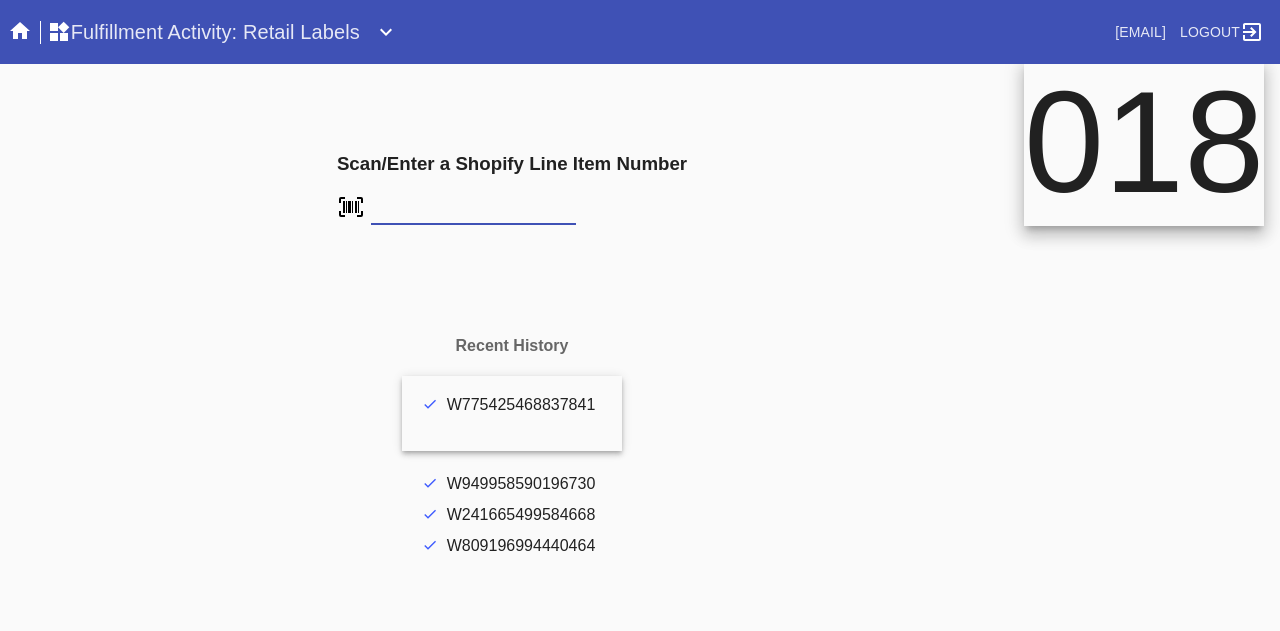 type on "FS-[NUMBER]" 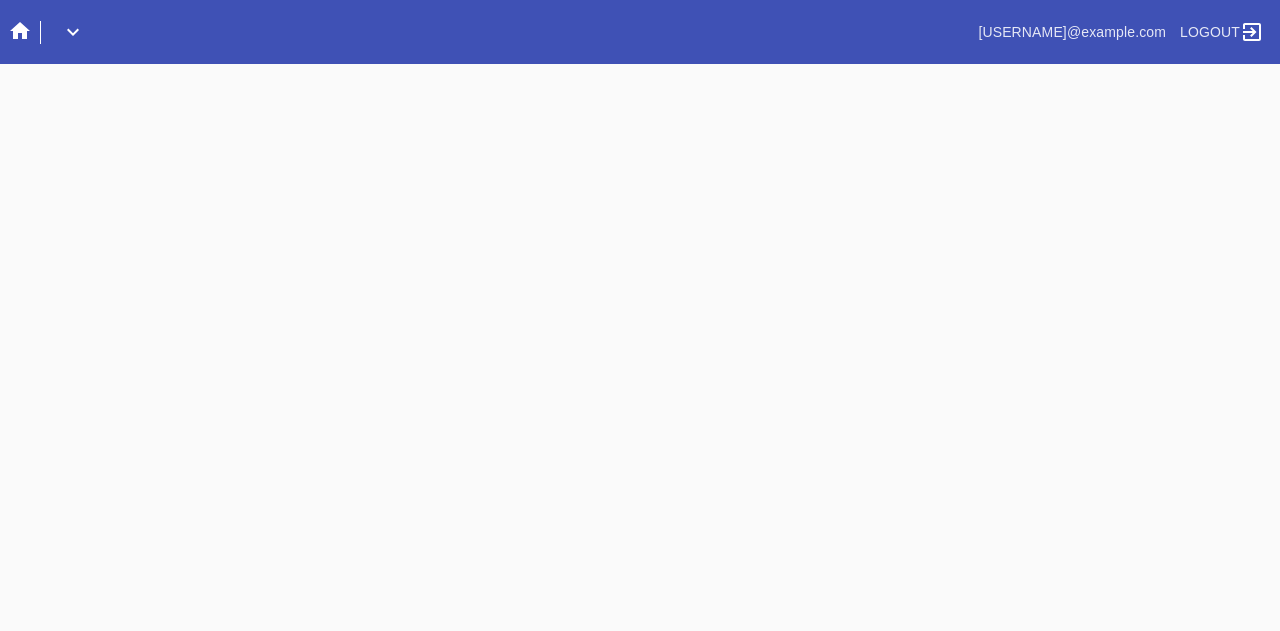 scroll, scrollTop: 0, scrollLeft: 0, axis: both 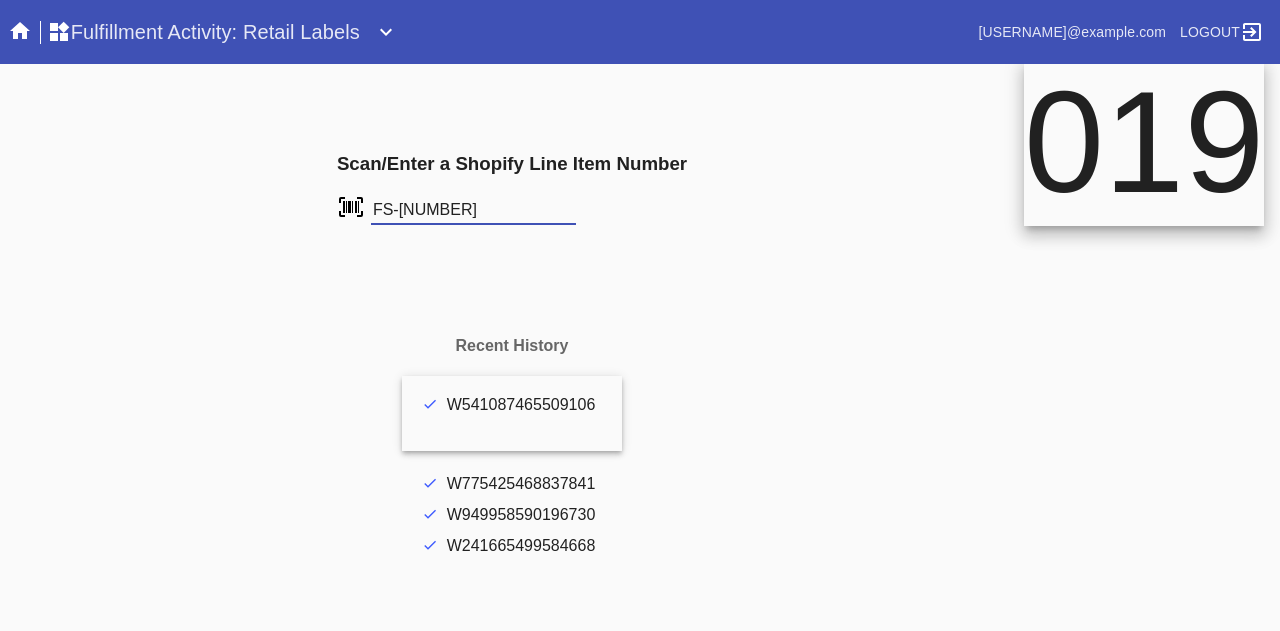 type on "FS-[NUMBER]" 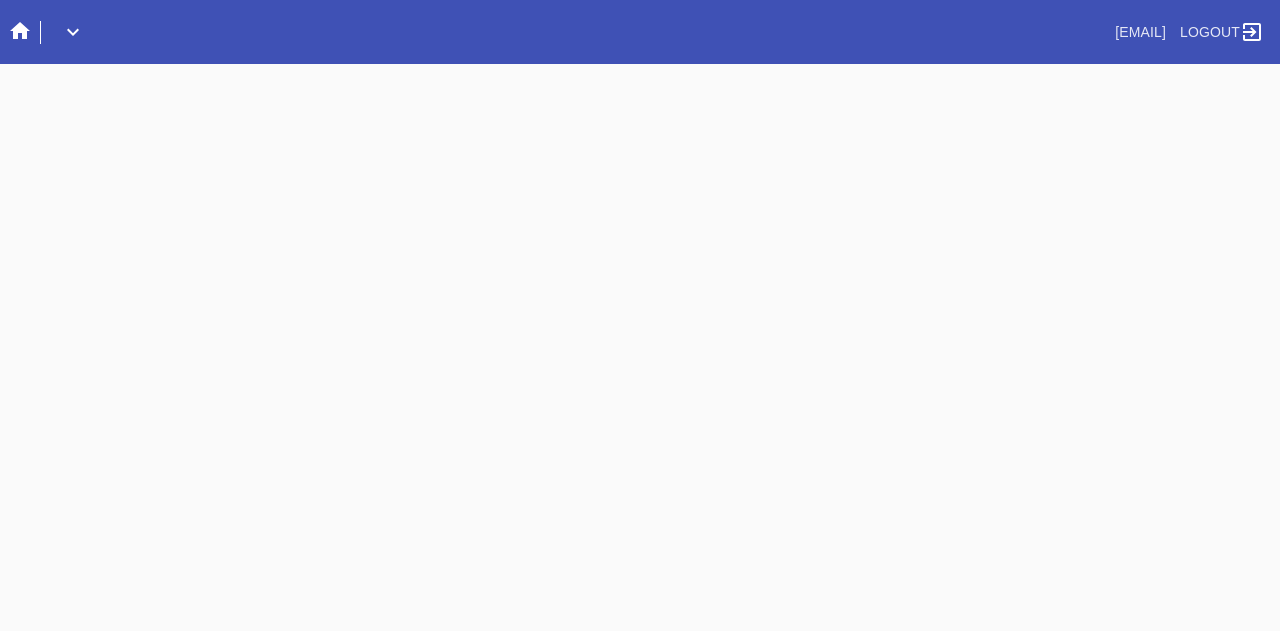 scroll, scrollTop: 0, scrollLeft: 0, axis: both 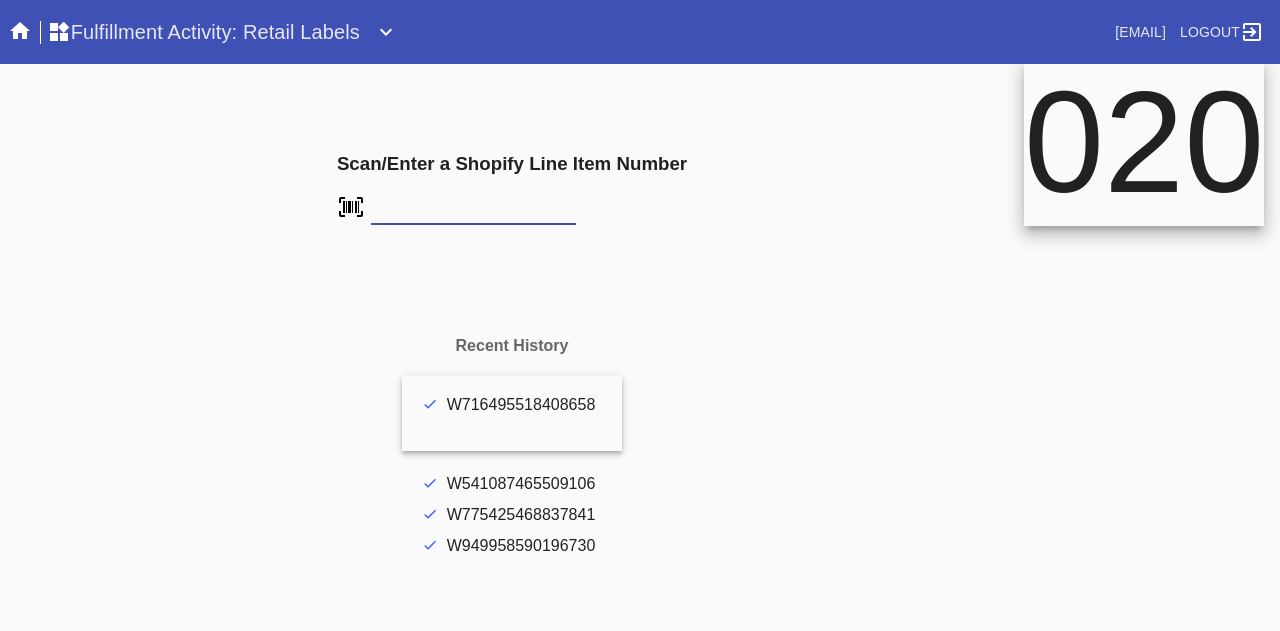 click on "Scan/Enter a Shopify Line Item Number" at bounding box center (512, 190) 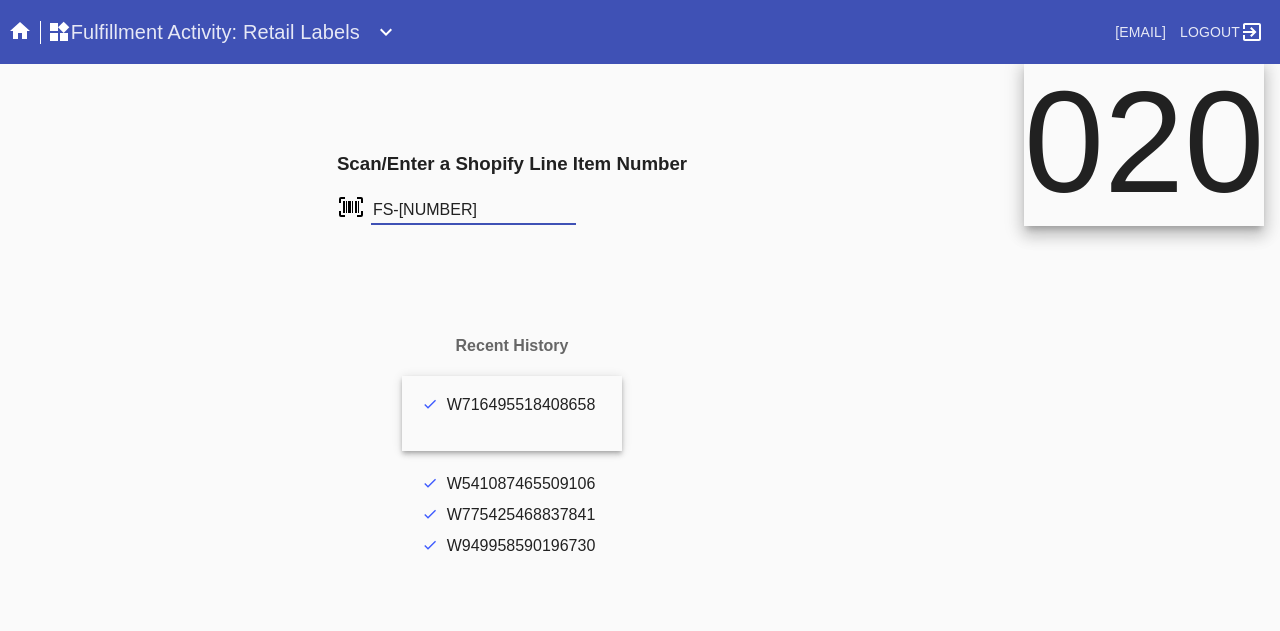 type on "FS-810404635" 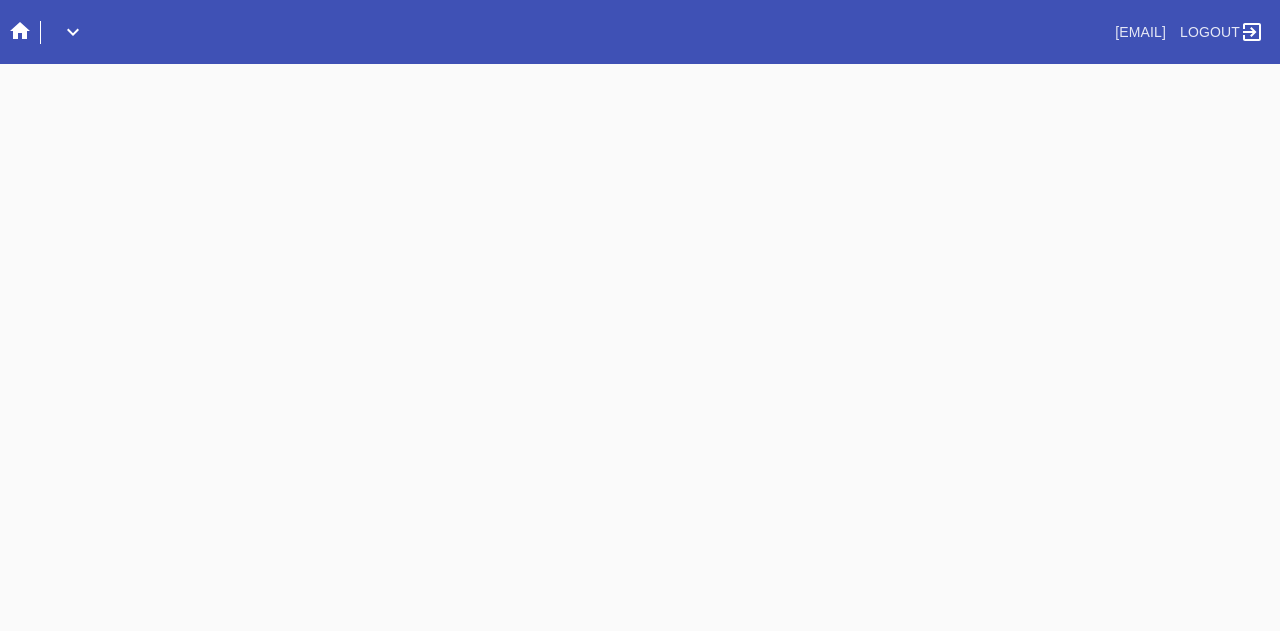 scroll, scrollTop: 0, scrollLeft: 0, axis: both 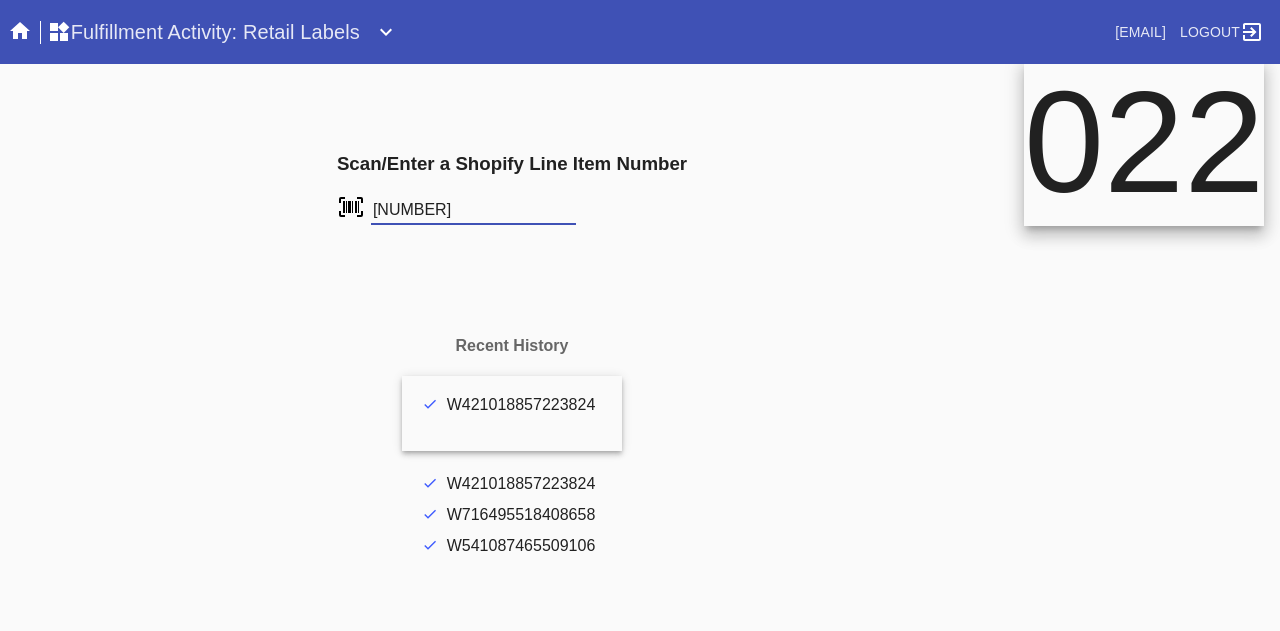 type on "[NUMBER]" 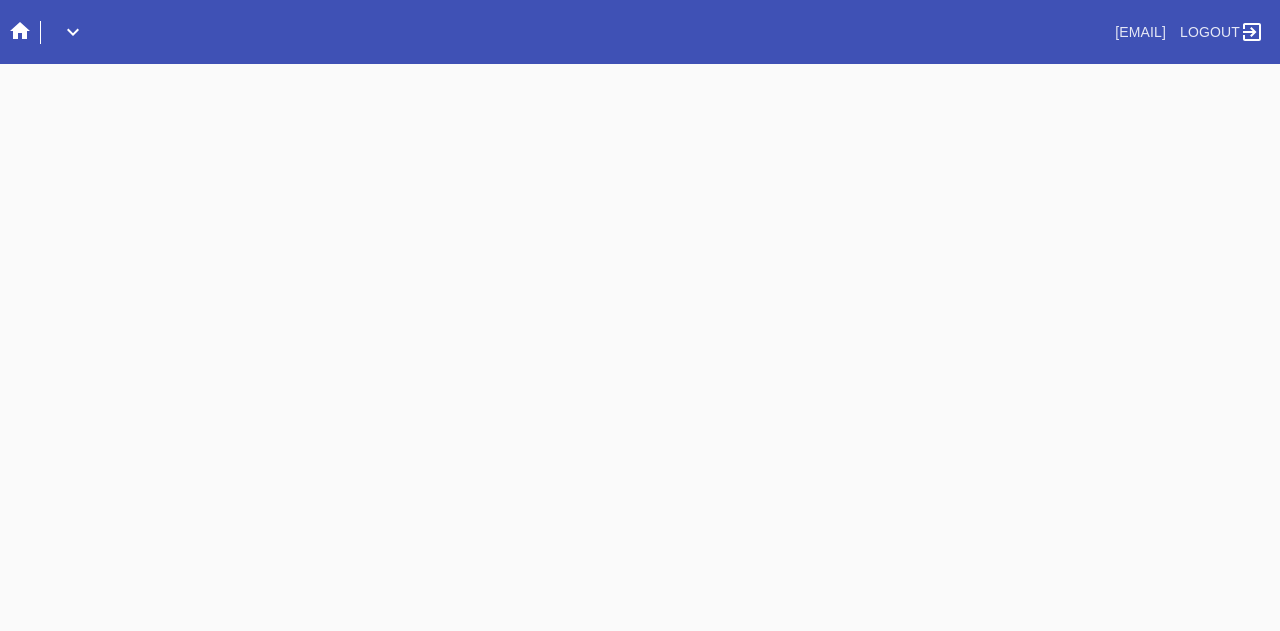 scroll, scrollTop: 0, scrollLeft: 0, axis: both 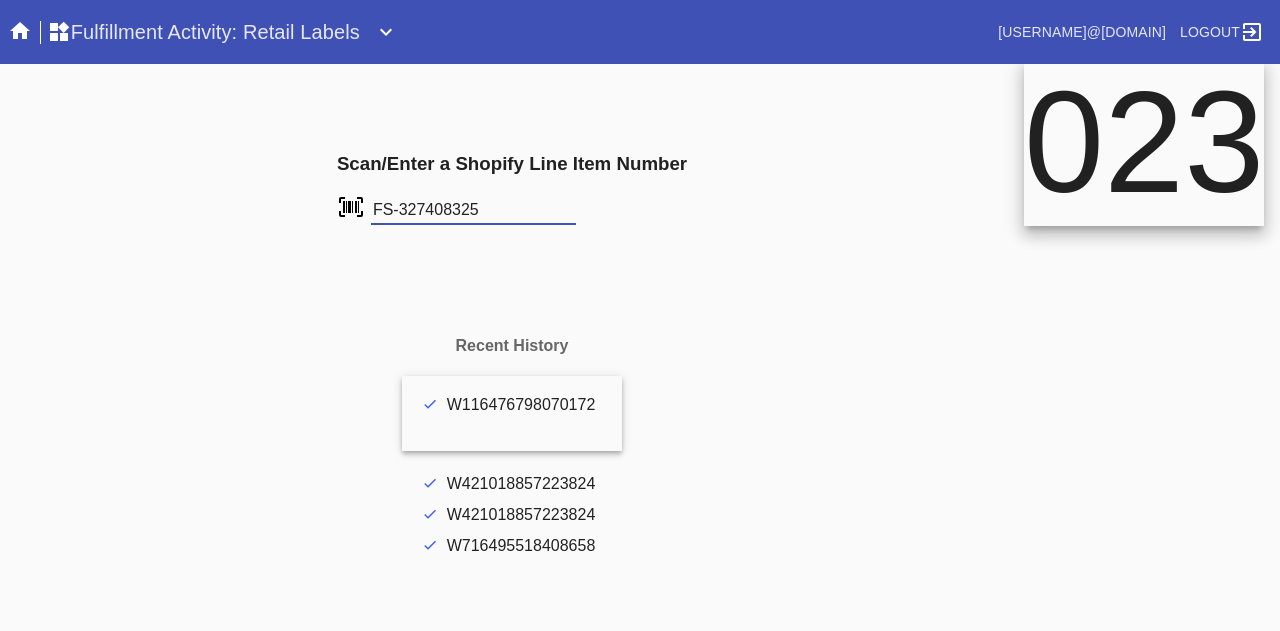 type on "FS-327408325" 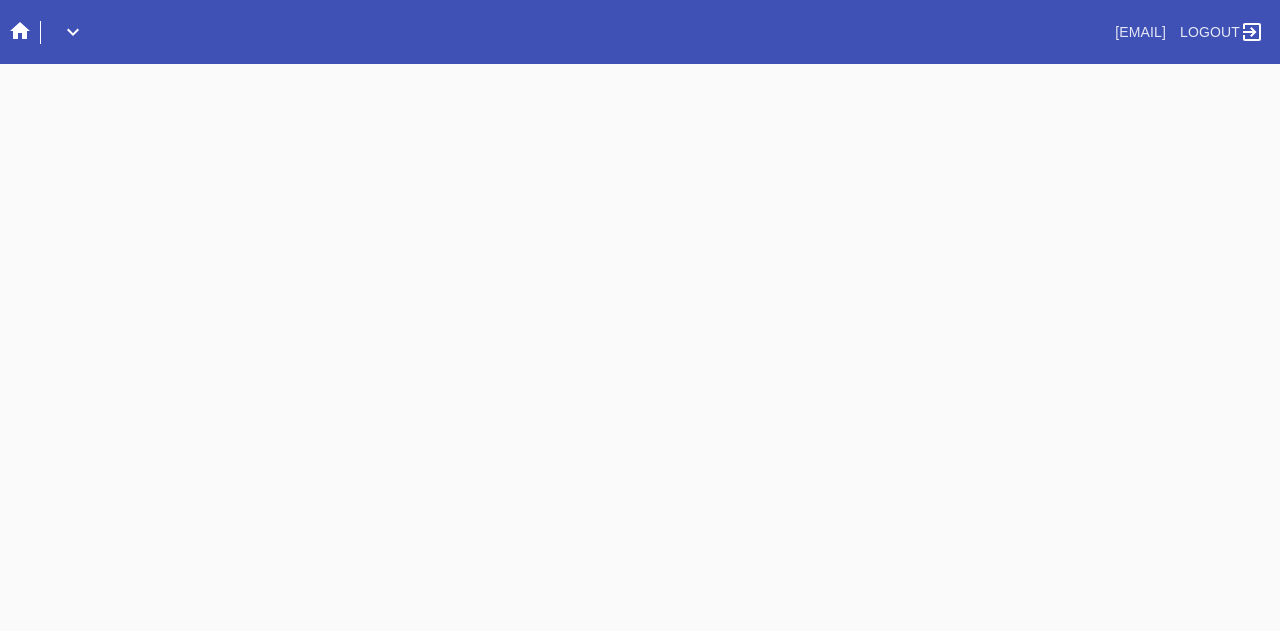 scroll, scrollTop: 0, scrollLeft: 0, axis: both 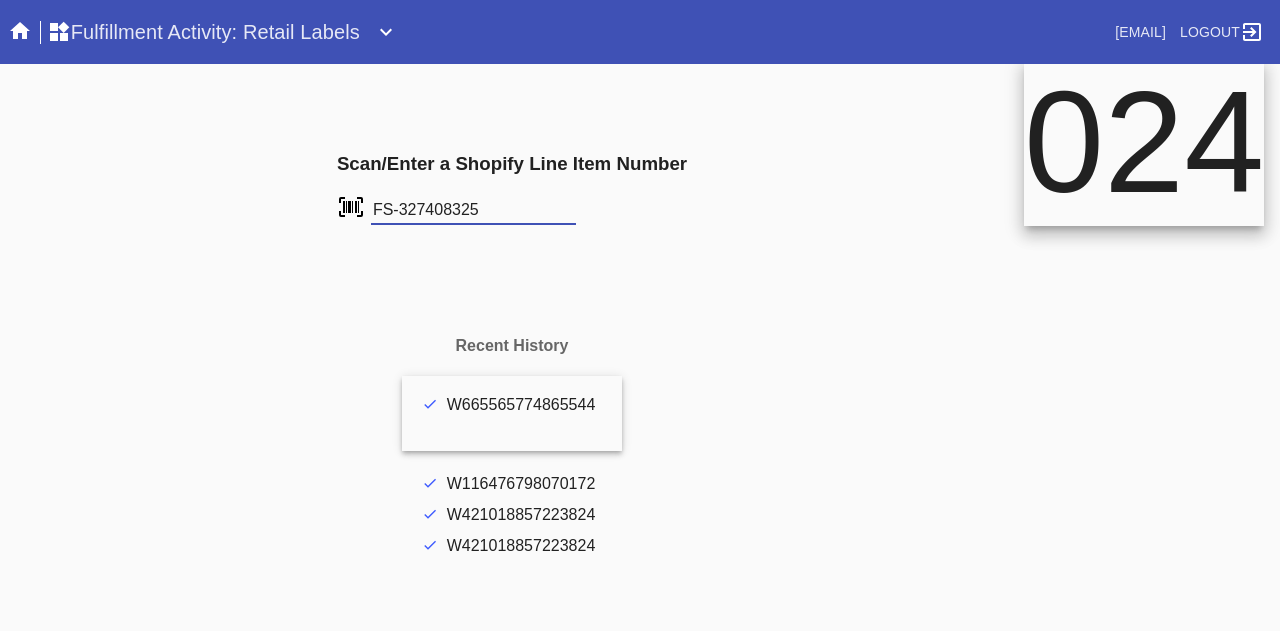 type on "FS-327408325" 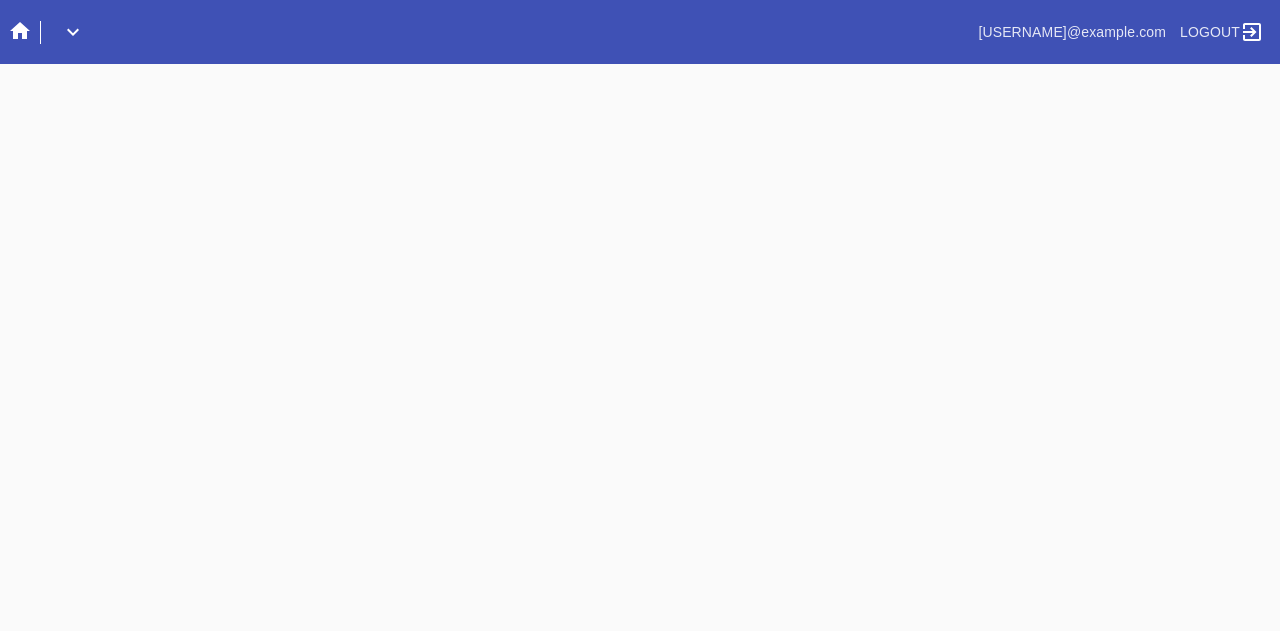 scroll, scrollTop: 0, scrollLeft: 0, axis: both 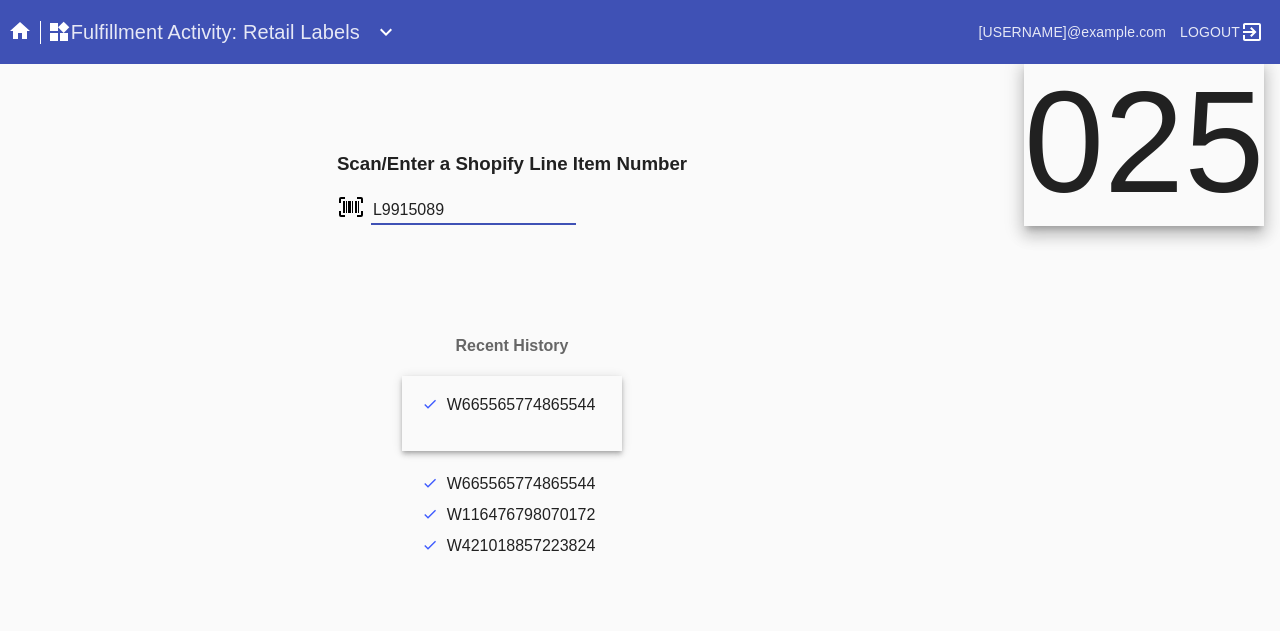 type on "L9915089" 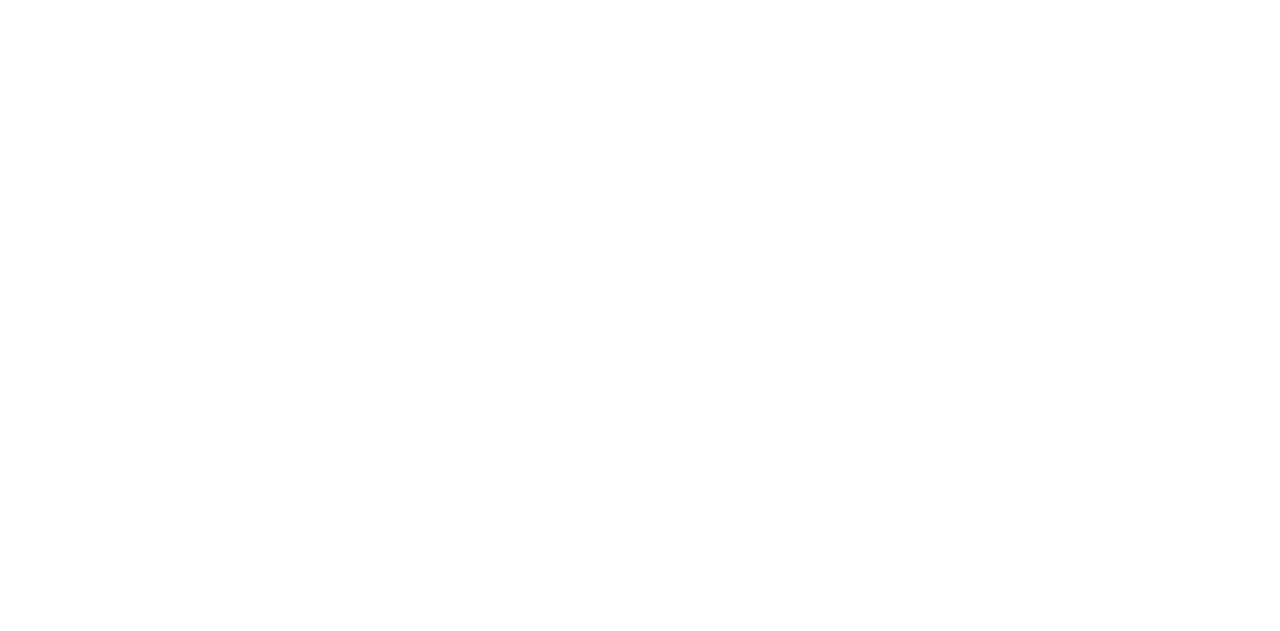 scroll, scrollTop: 0, scrollLeft: 0, axis: both 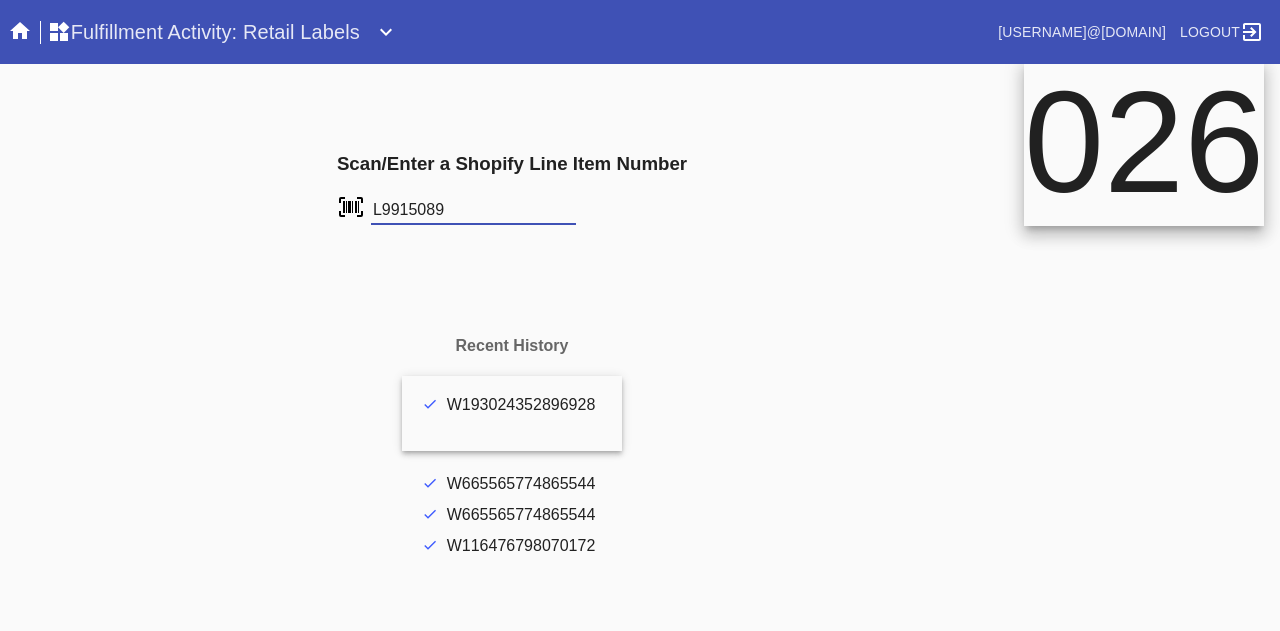 type on "L9915089" 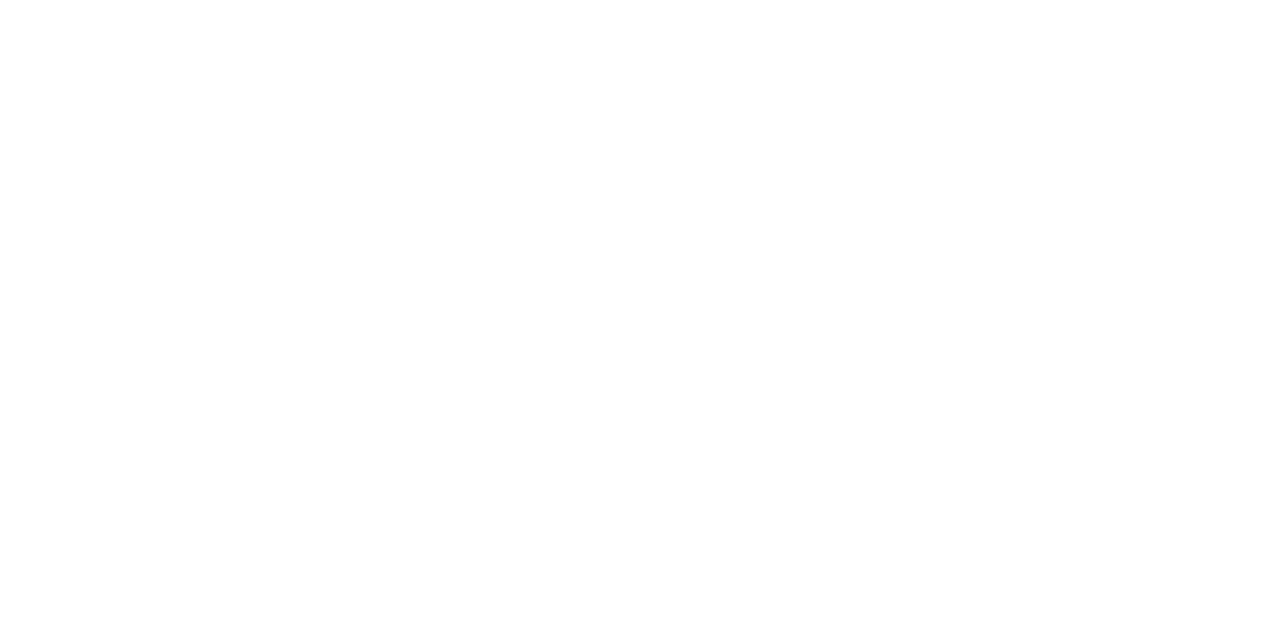scroll, scrollTop: 0, scrollLeft: 0, axis: both 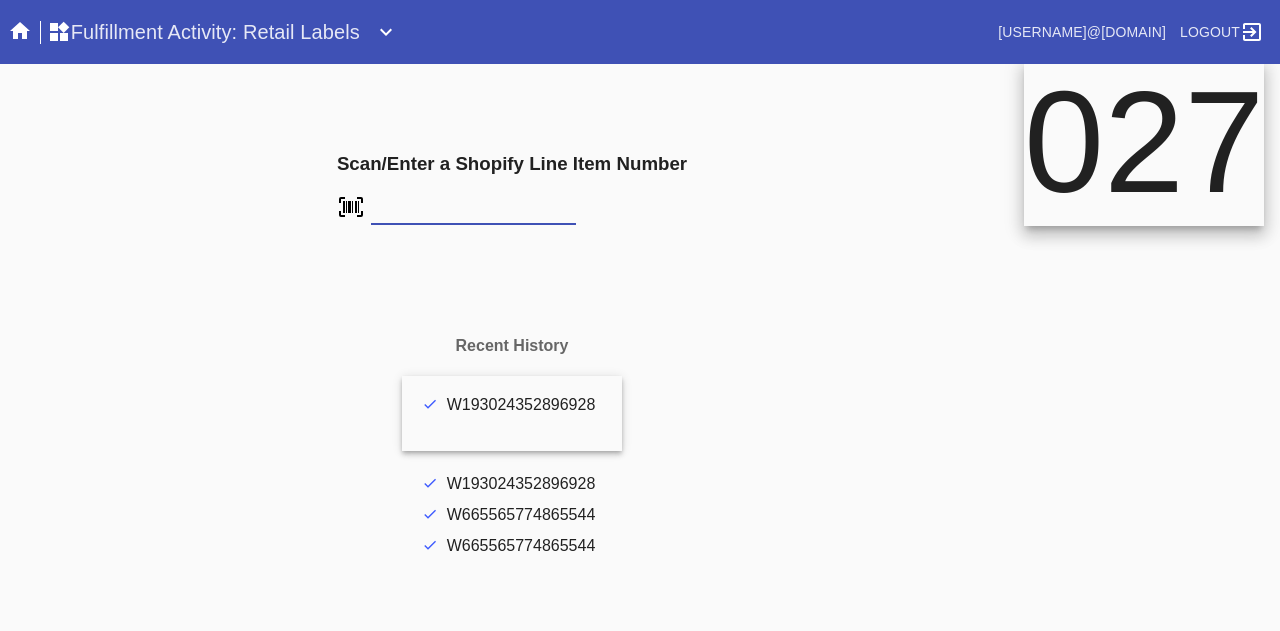click on "Scan/Enter a Shopify Line Item Number" at bounding box center (512, 190) 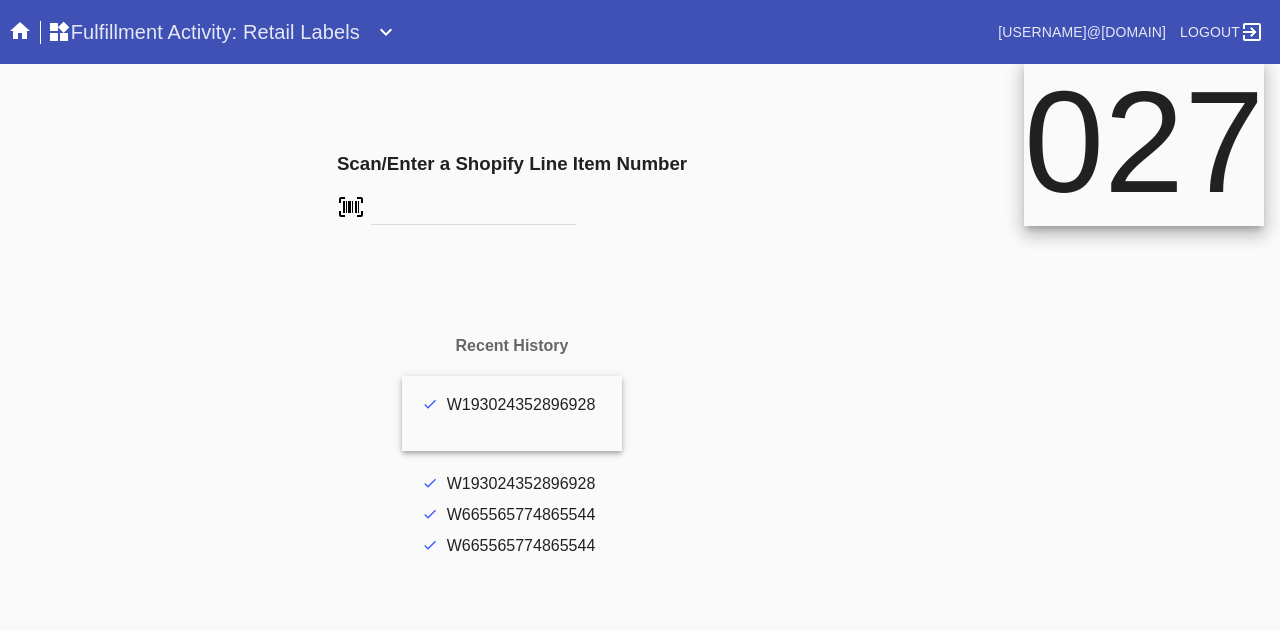 click on "Recent History W193024352896928 W193024352896928 W665565774865544 W665565774865544 W116476798070172 W421018857223824 W421018857223824 W716495518408658 W541087465509106 W775425468837841 W949958590196730 W241665499584668 W809196994440464 W916120989092666 W969150035267112 W556356926759133 W556356926759133 W556356926759133 W282986647559995 W257818773618053 W257818773618053 W241098205965600 W241098205965600 W275552339726785 W275552339726785 W300332762125367 W692610860663031" at bounding box center [512, 442] 